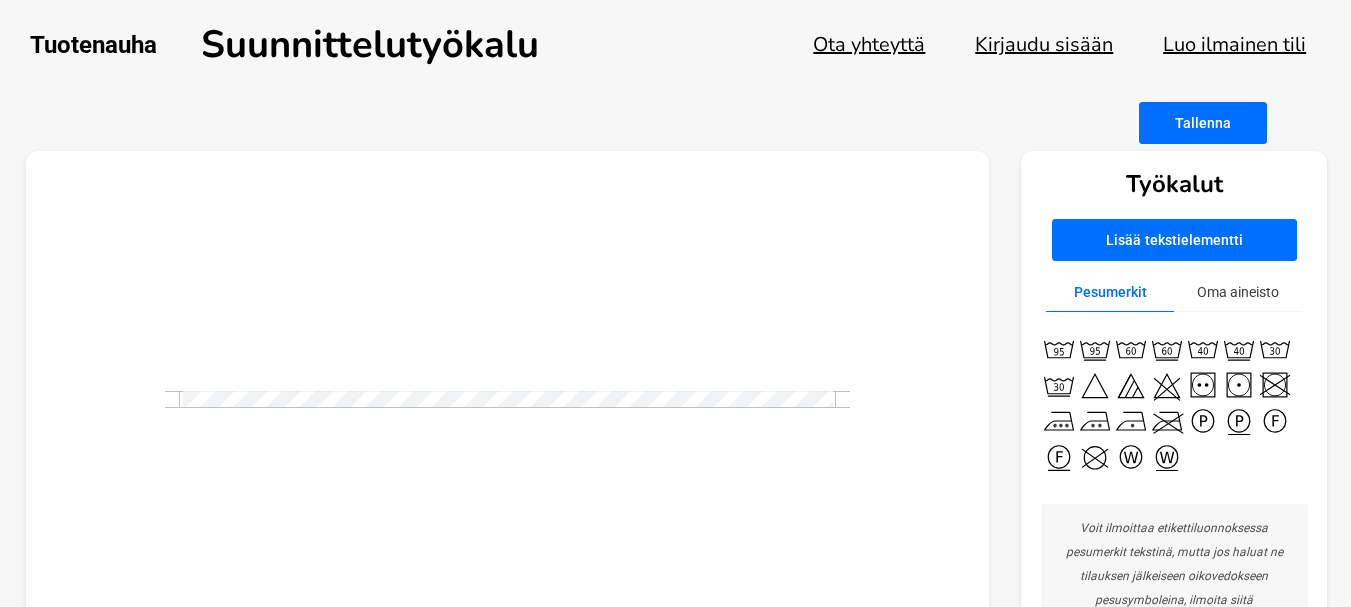 scroll, scrollTop: 0, scrollLeft: 0, axis: both 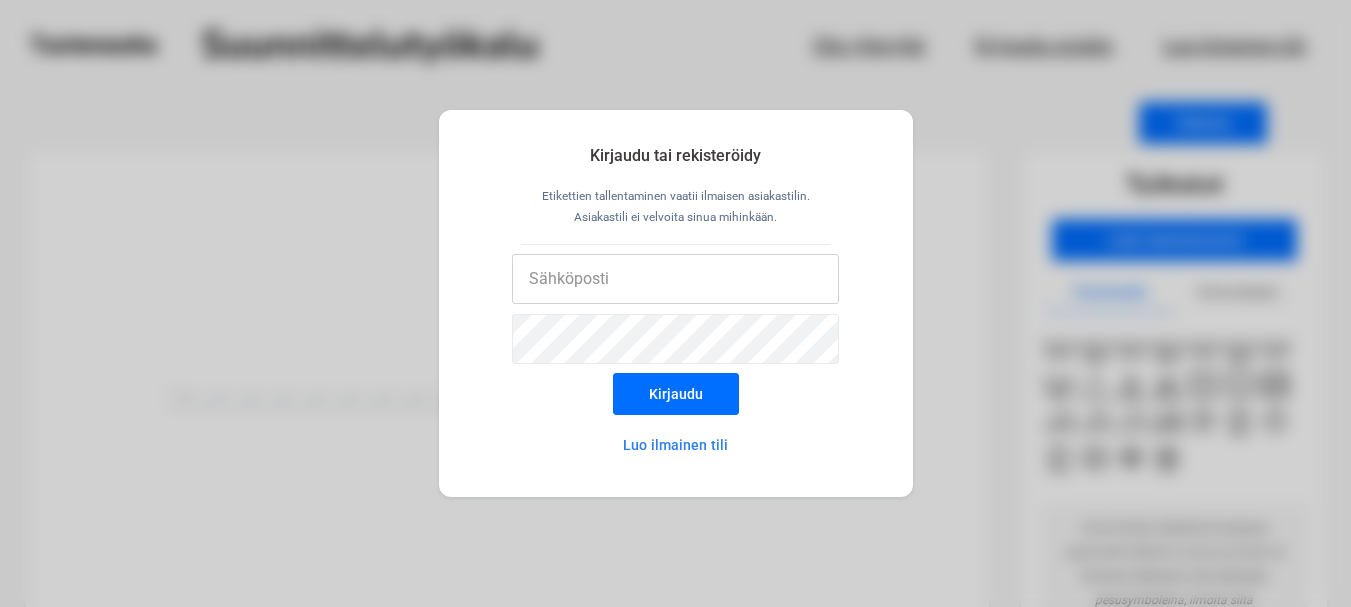 type 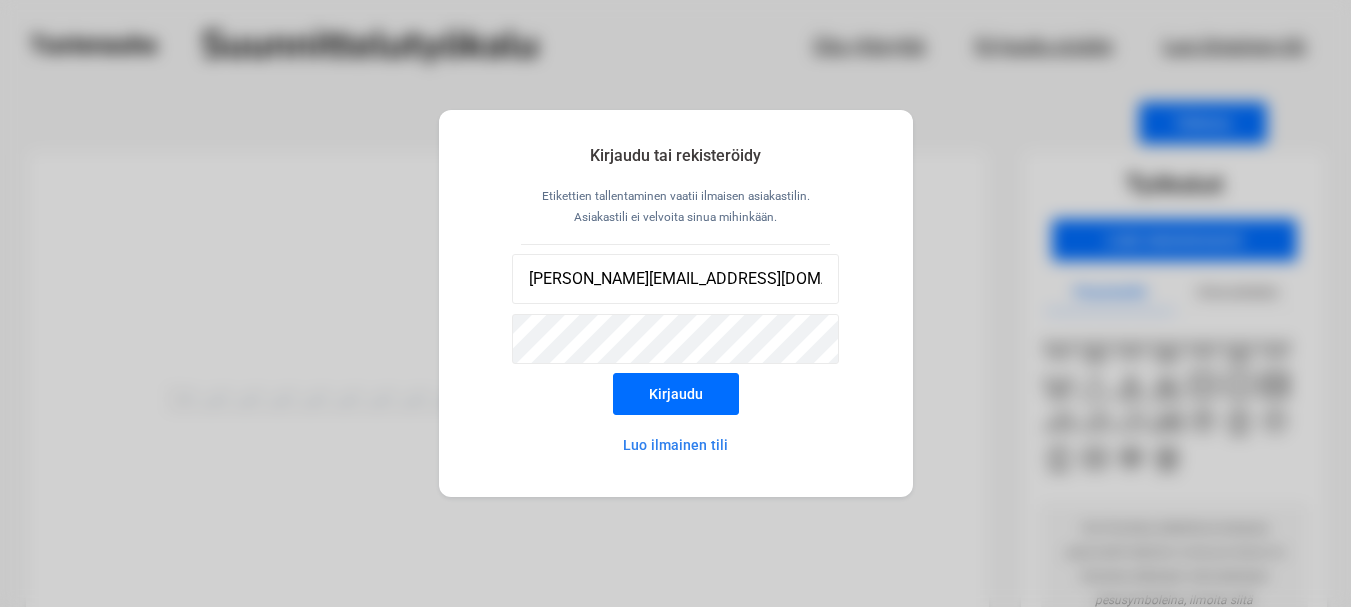 click on "Kirjaudu" at bounding box center (676, 394) 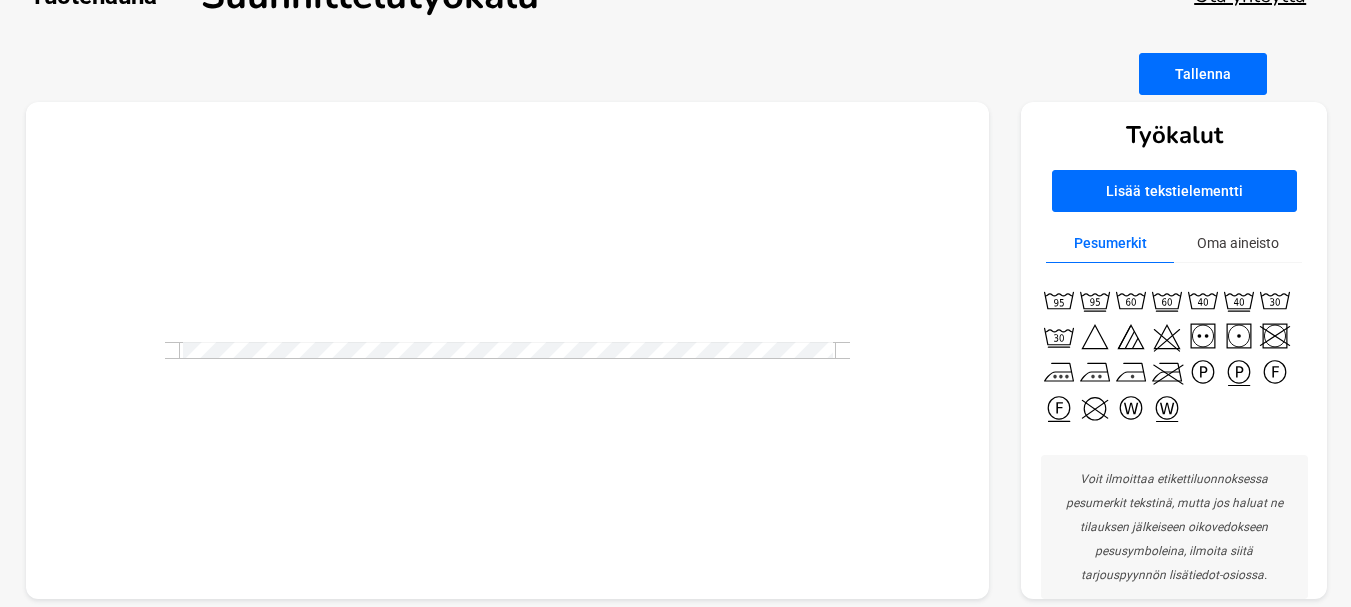 scroll, scrollTop: 67, scrollLeft: 0, axis: vertical 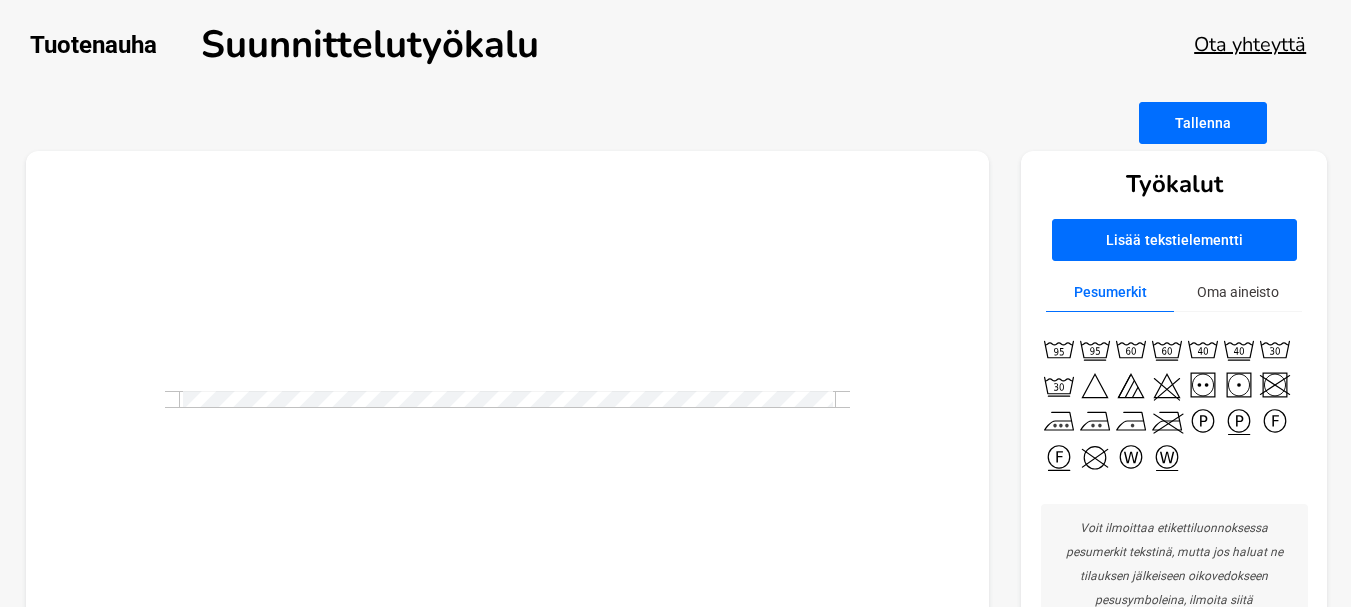 click on "Lisää tekstielementti" at bounding box center (1174, 240) 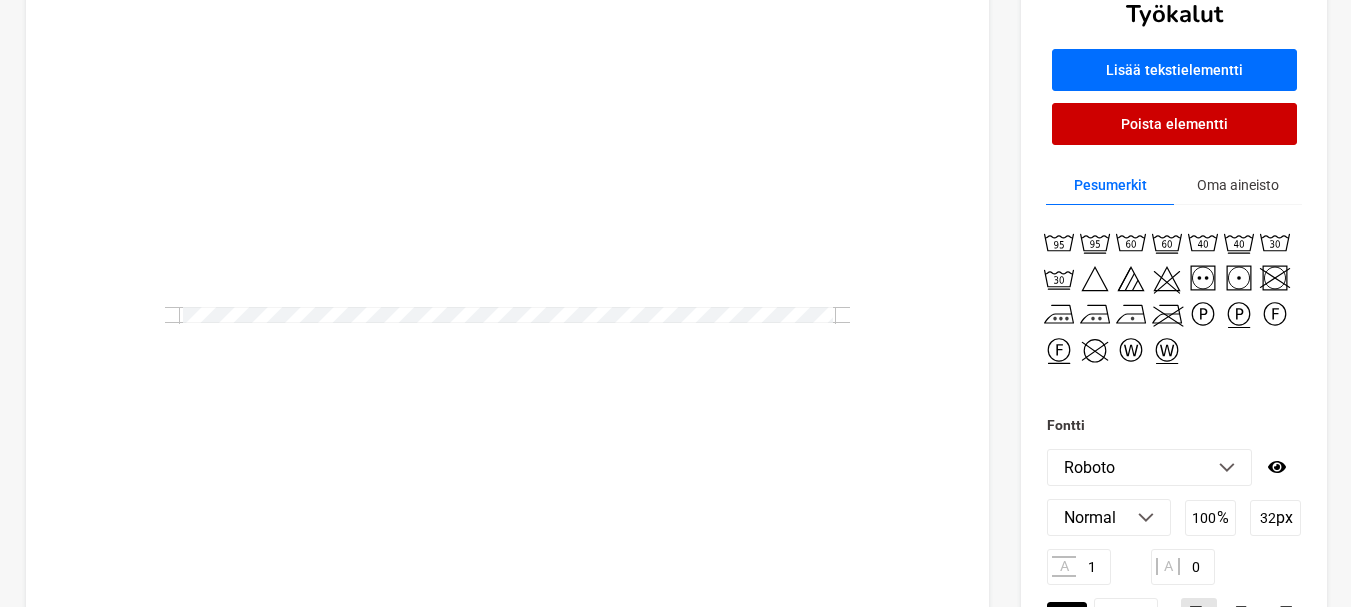 scroll, scrollTop: 238, scrollLeft: 0, axis: vertical 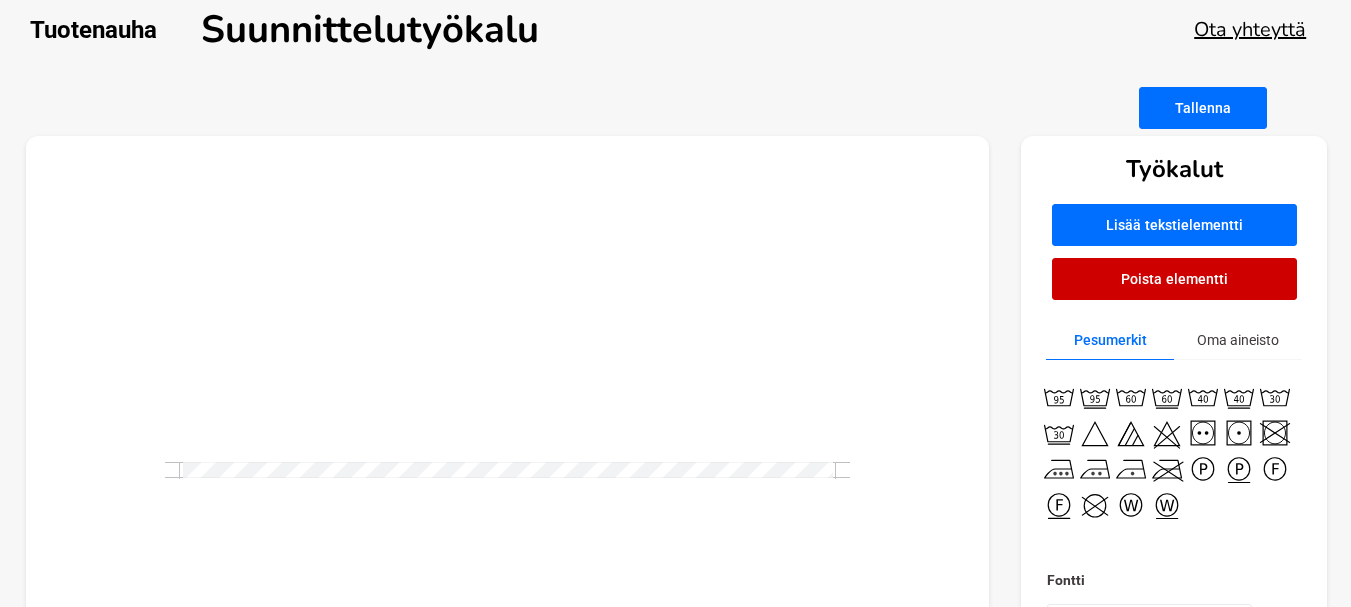 click on "Tallenna" at bounding box center (1203, 108) 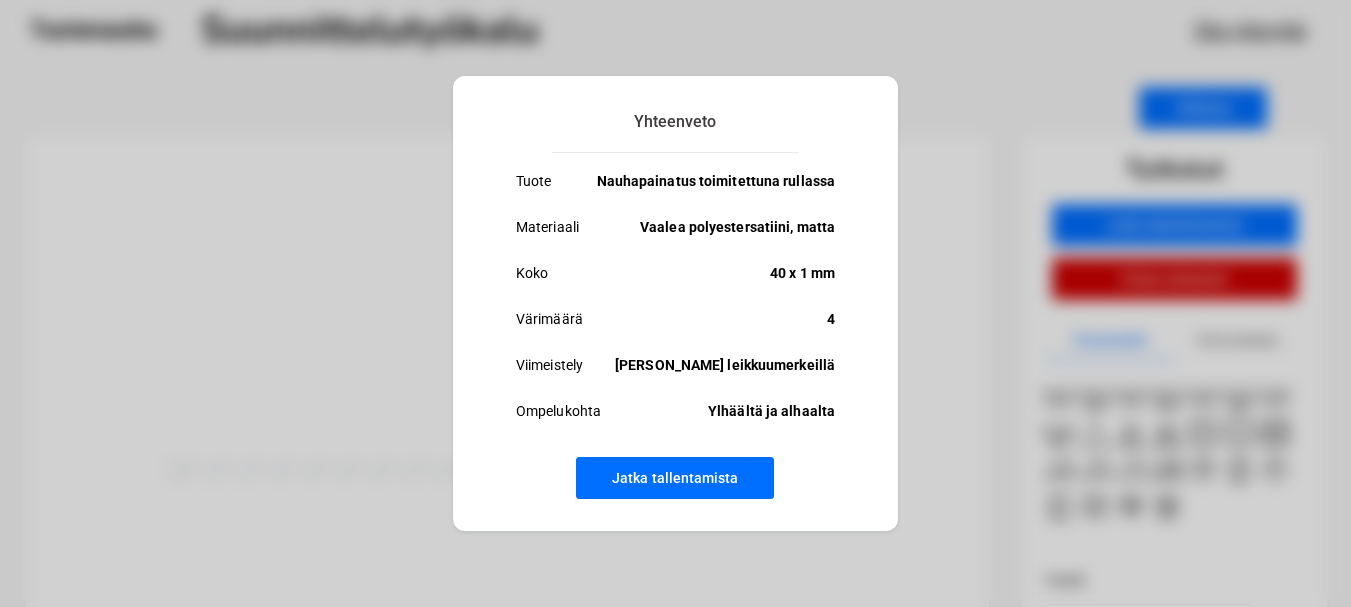 click on "Jatka tallentamista" at bounding box center (675, 478) 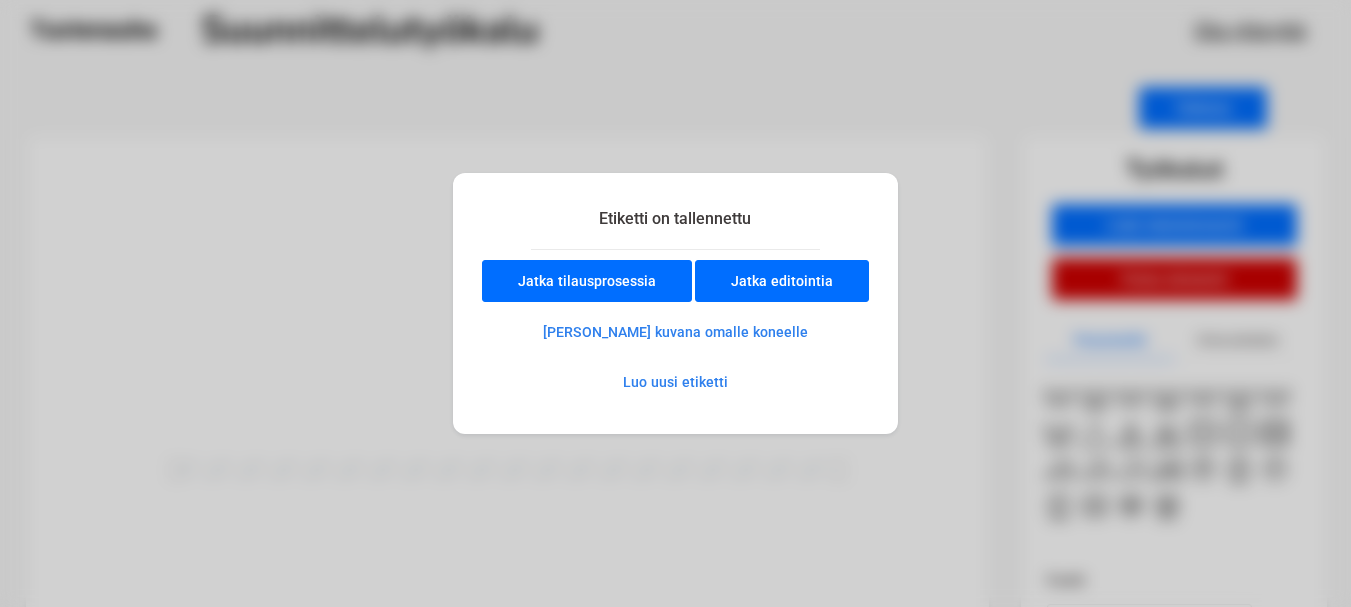 click on "Luo uusi etiketti" at bounding box center [675, 382] 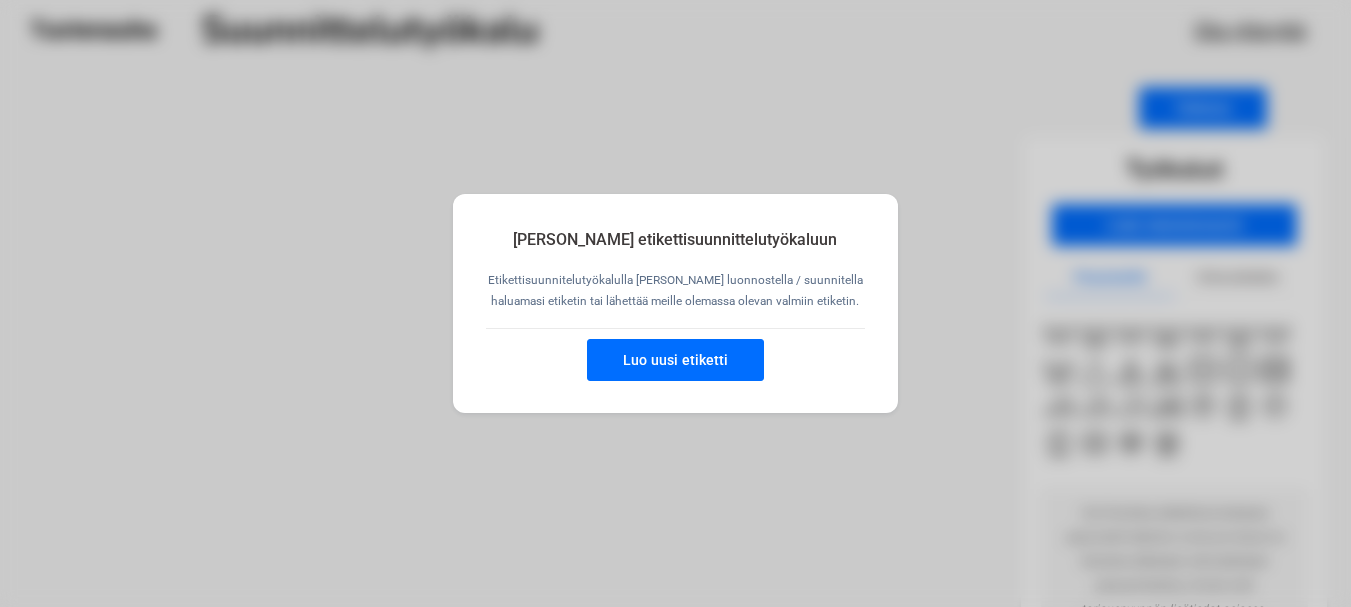 click on "Luo uusi etiketti" at bounding box center [675, 360] 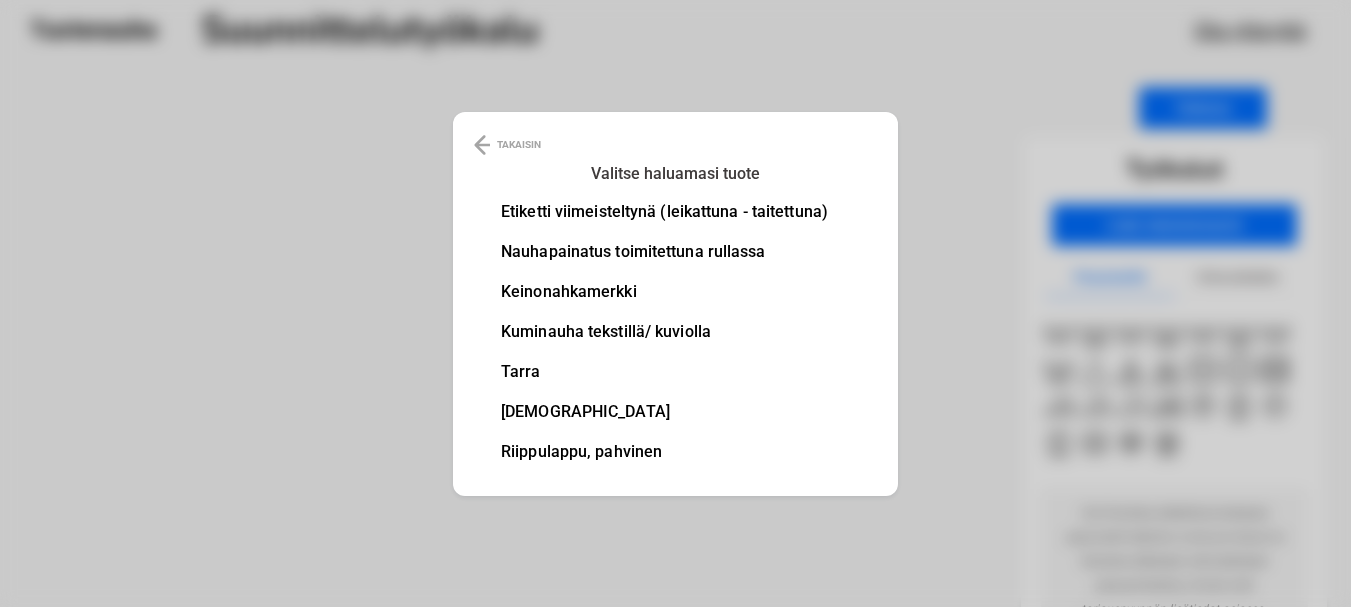 click on "Nauhapainatus toimitettuna rullassa" at bounding box center (664, 252) 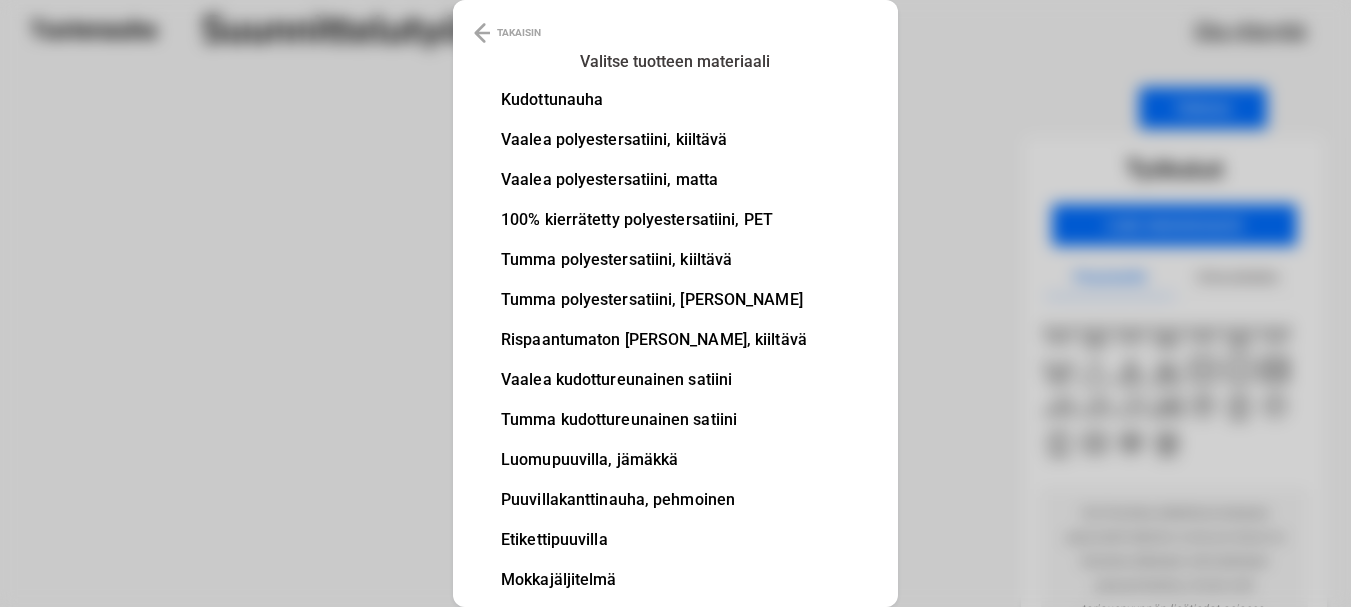 click on "Vaalea polyestersatiini, matta" at bounding box center (654, 180) 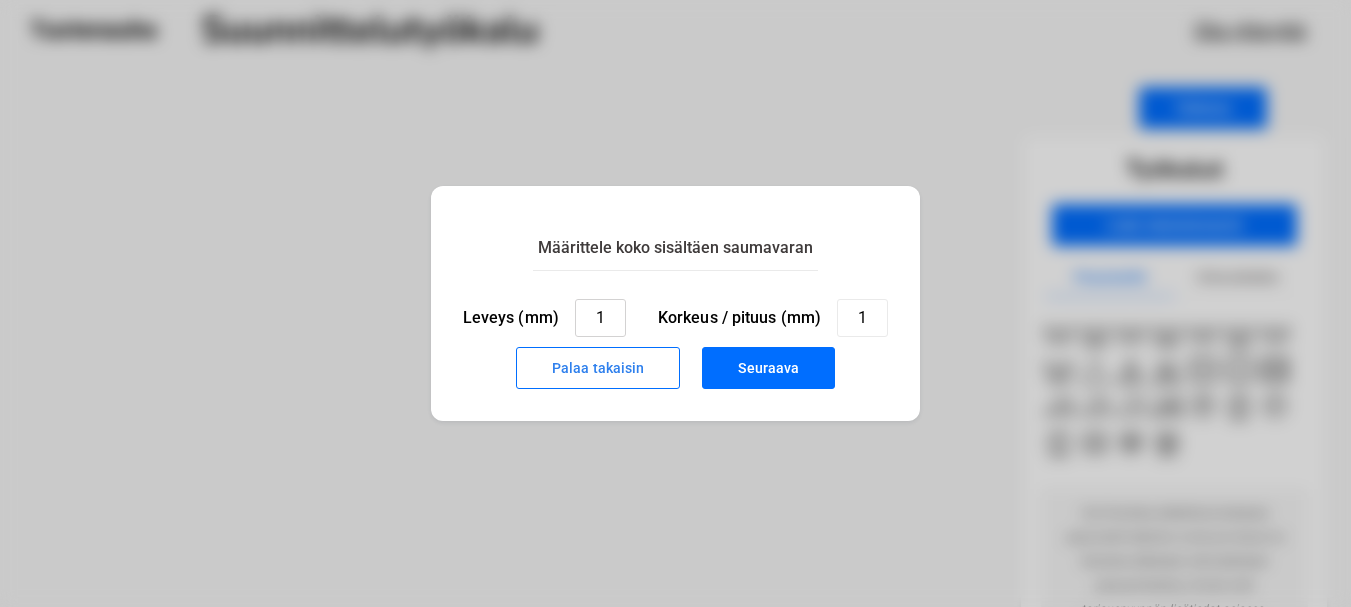 click on "1" at bounding box center [600, 318] 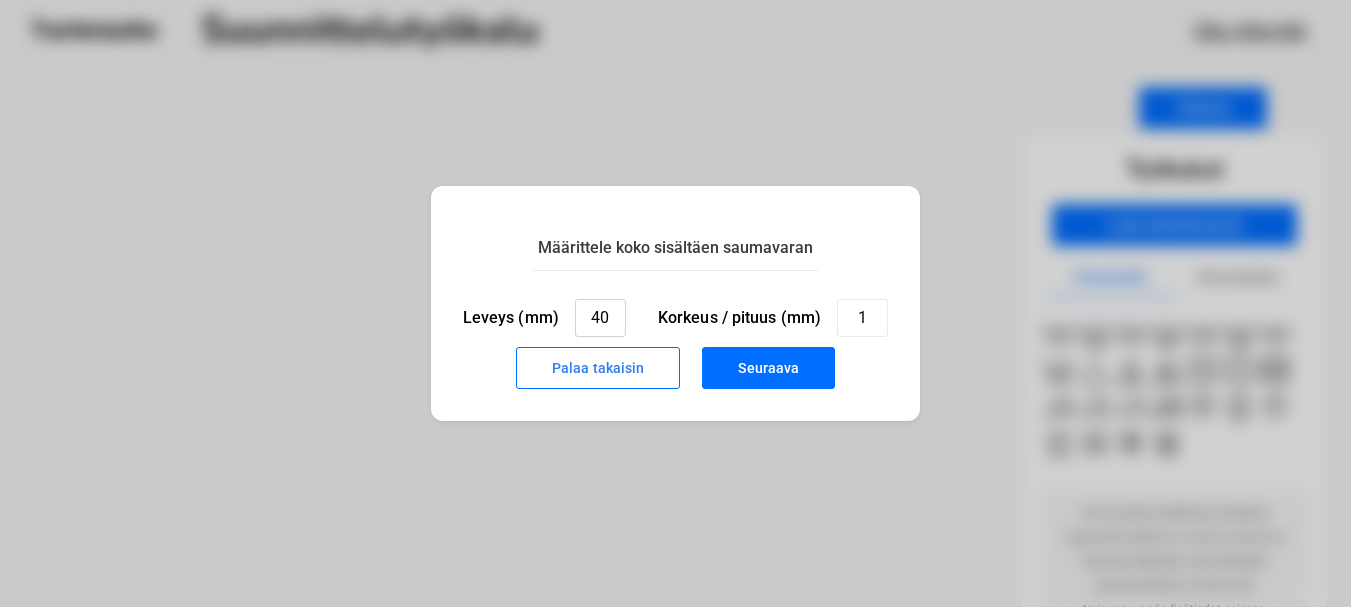 type on "40" 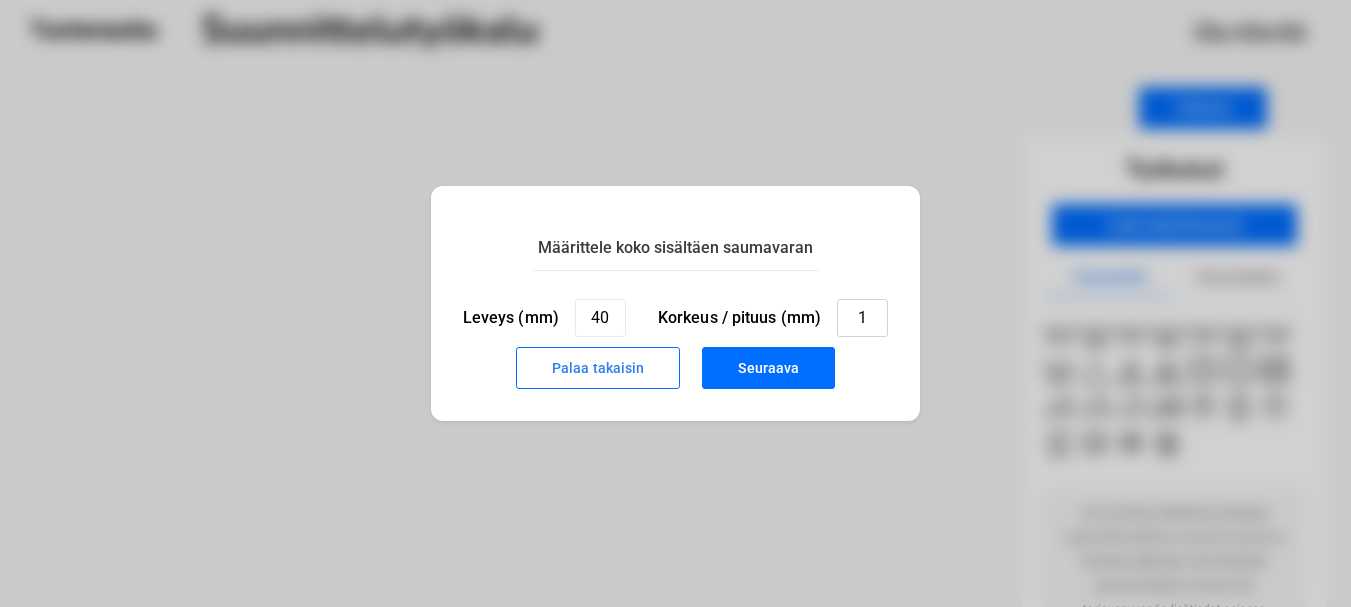 click on "1" at bounding box center [862, 318] 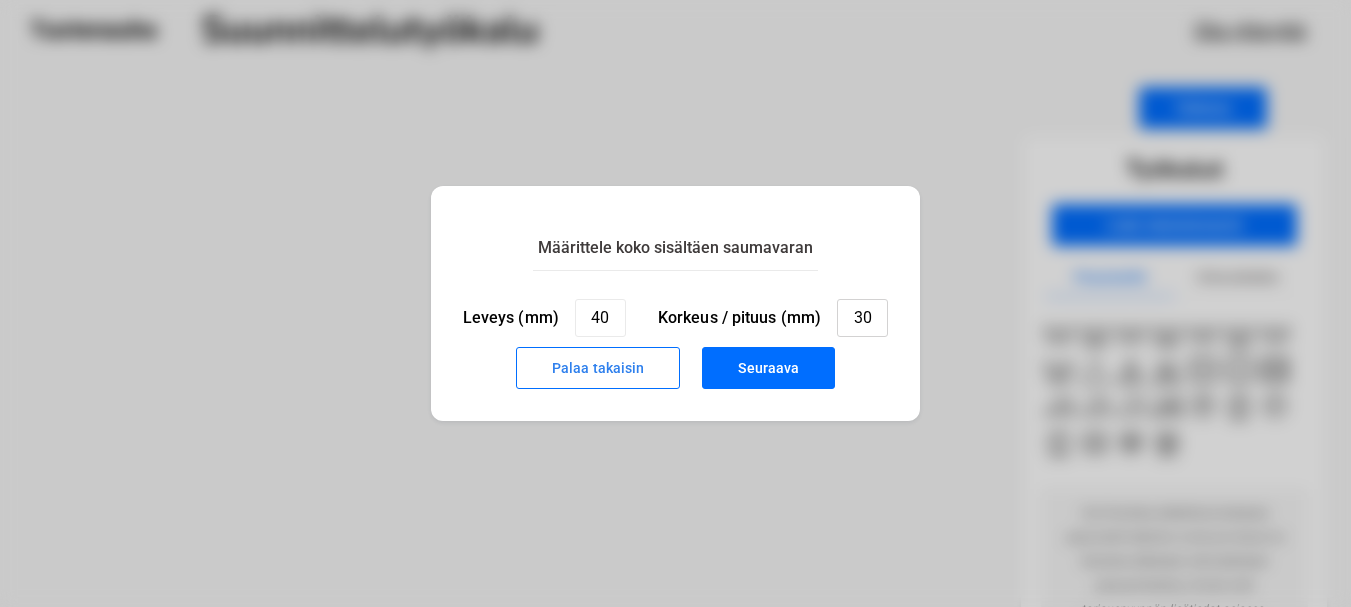 type on "30" 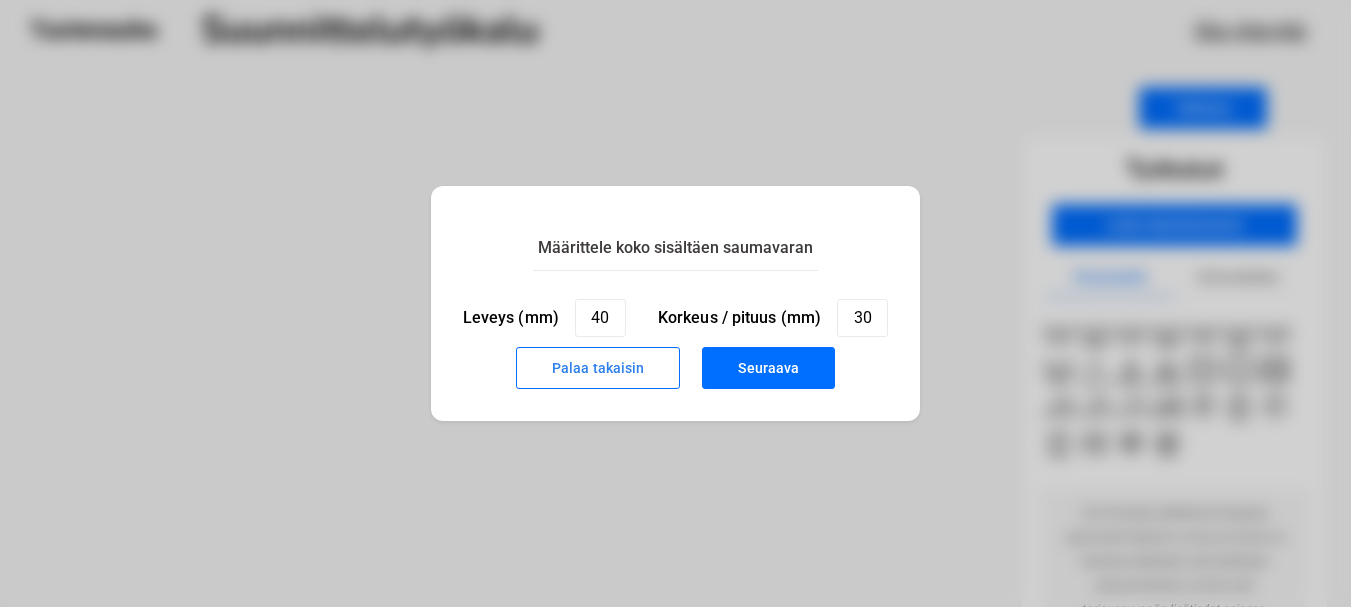 click on "Seuraava" at bounding box center (768, 368) 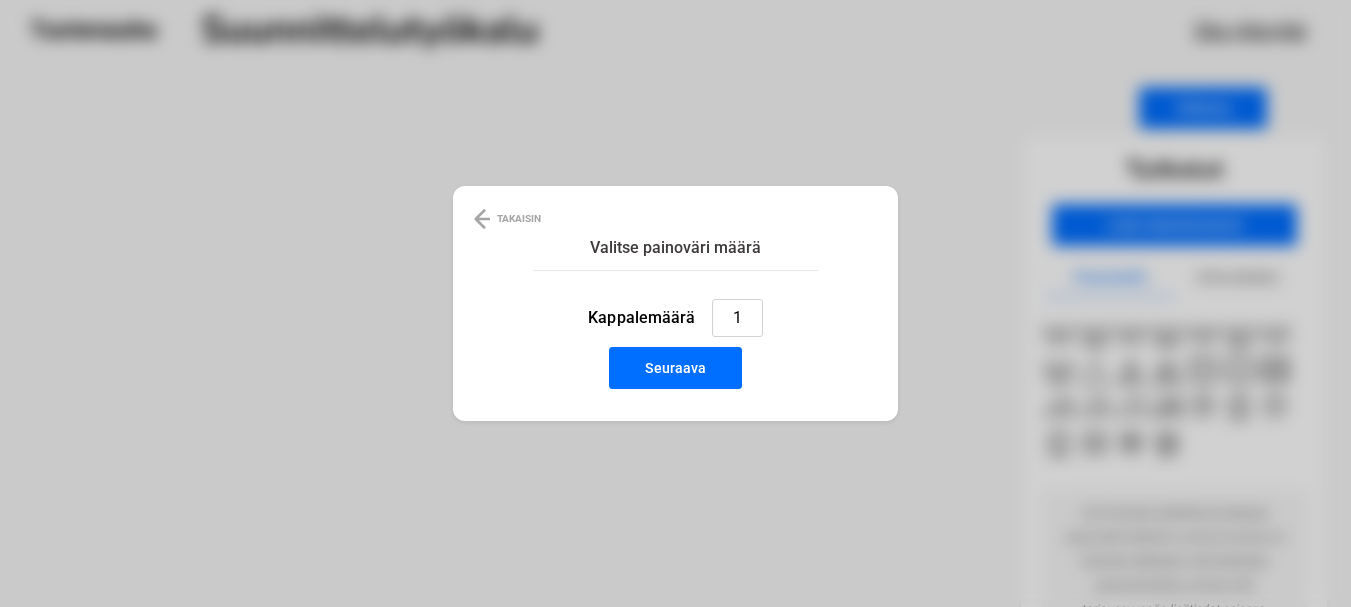 click on "1" at bounding box center [737, 318] 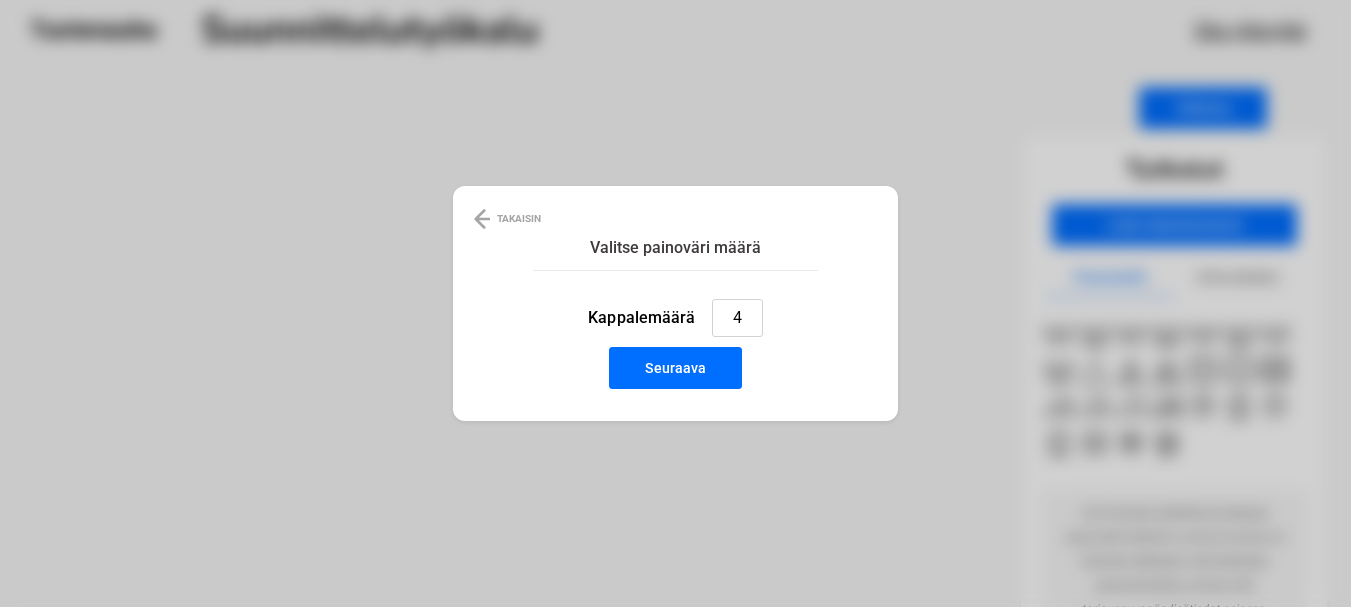 type on "4" 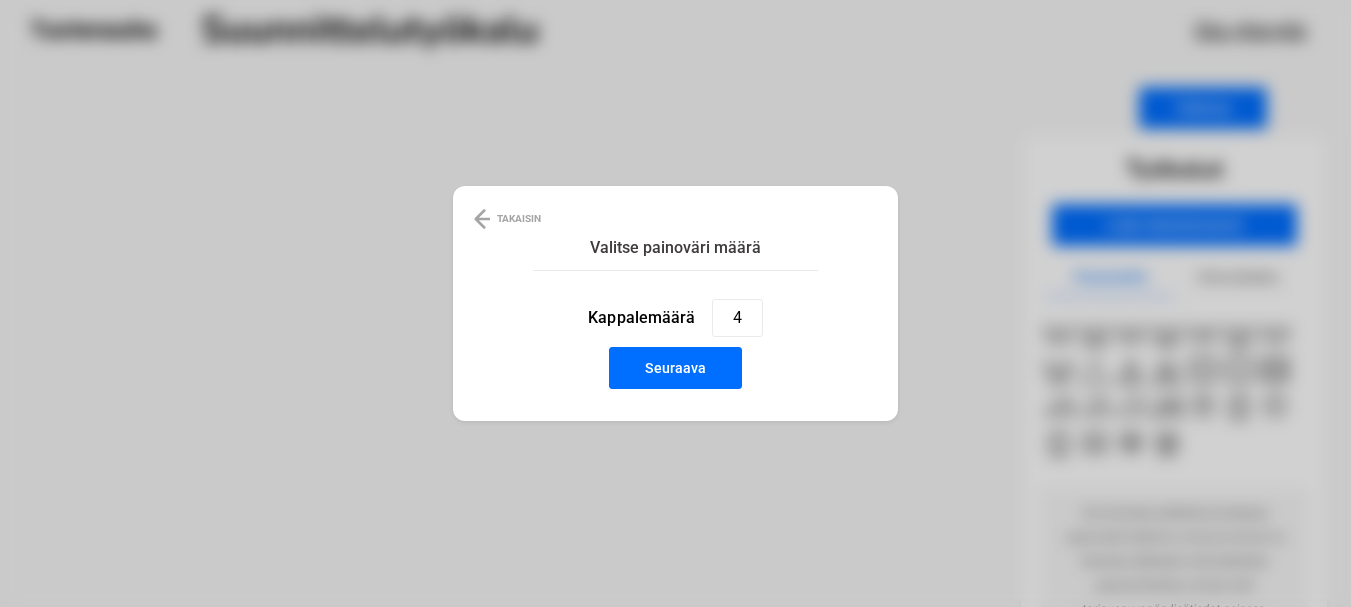 click on "Seuraava" at bounding box center (675, 368) 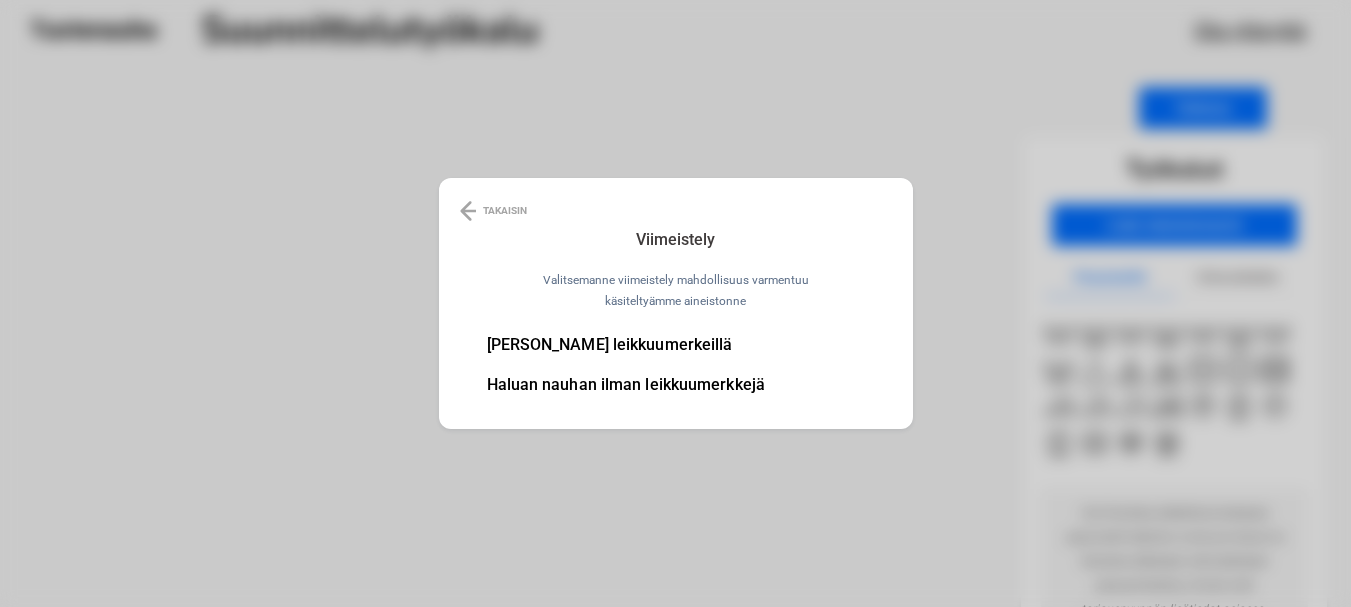click on "[PERSON_NAME] leikkuumerkeillä" at bounding box center (626, 345) 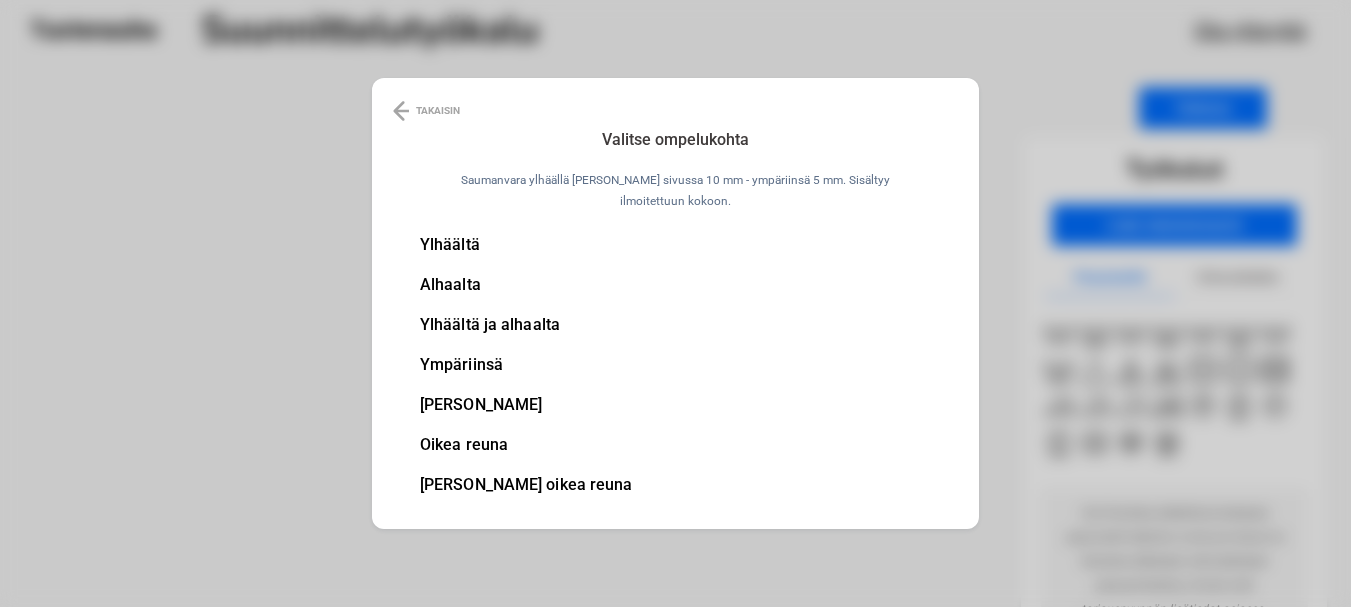 click on "Ylhäältä ja alhaalta" at bounding box center (526, 325) 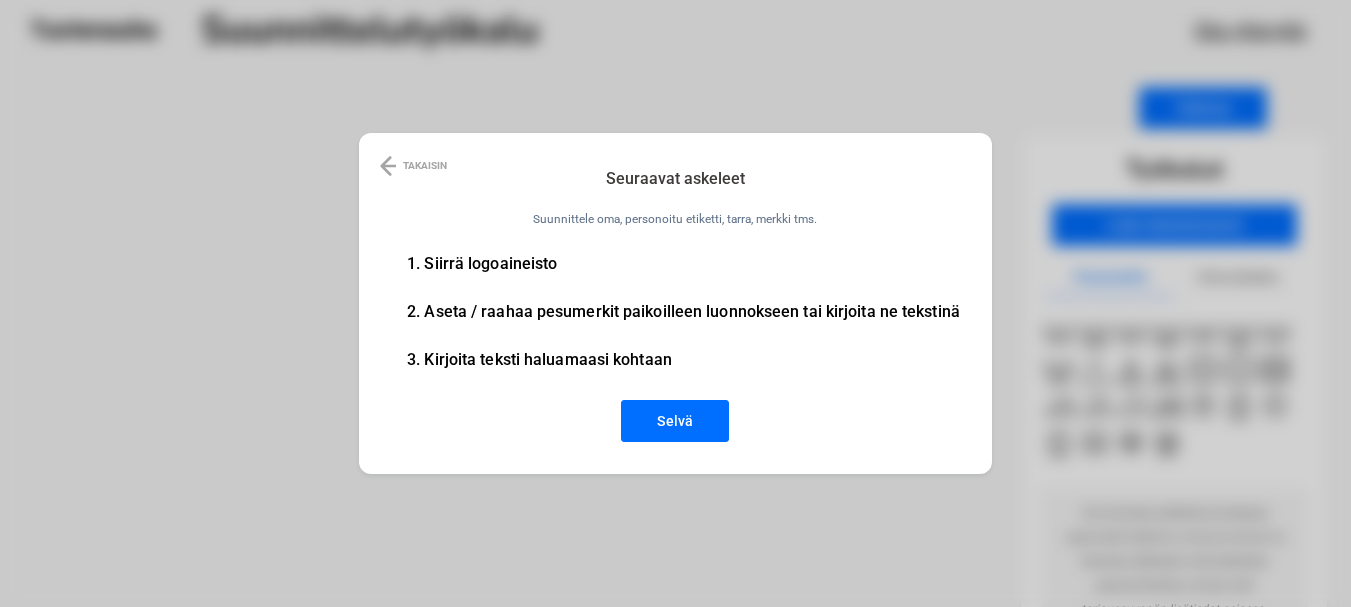 click on "Selvä" at bounding box center (675, 421) 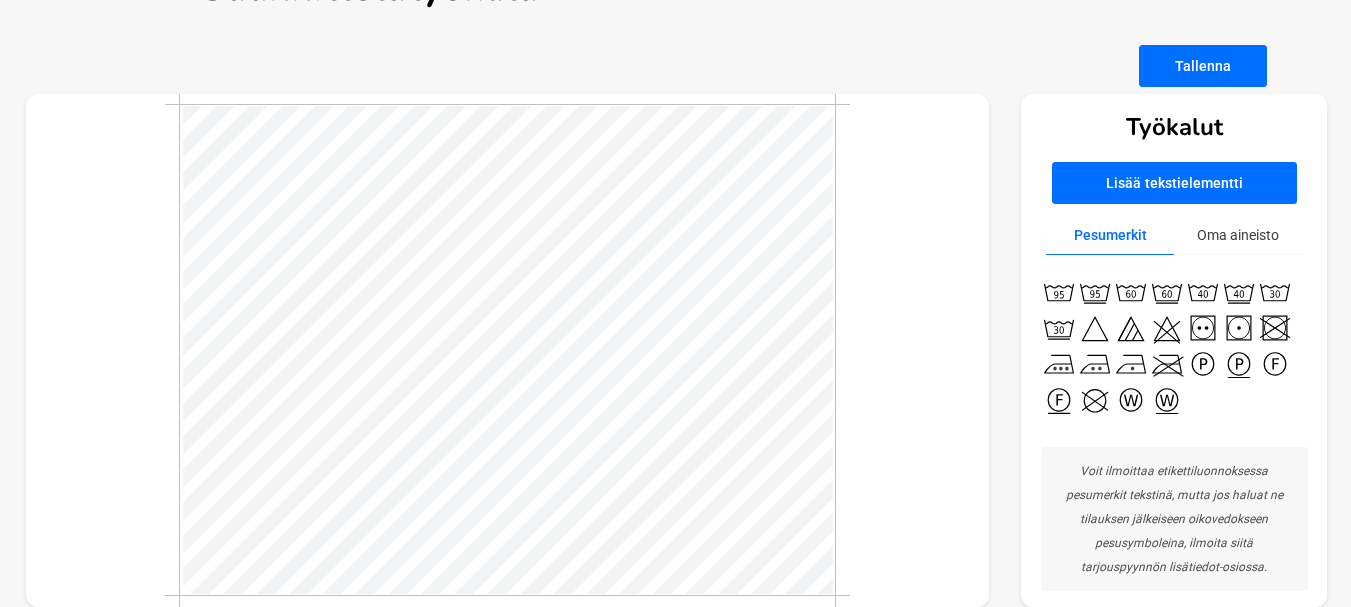 scroll, scrollTop: 82, scrollLeft: 0, axis: vertical 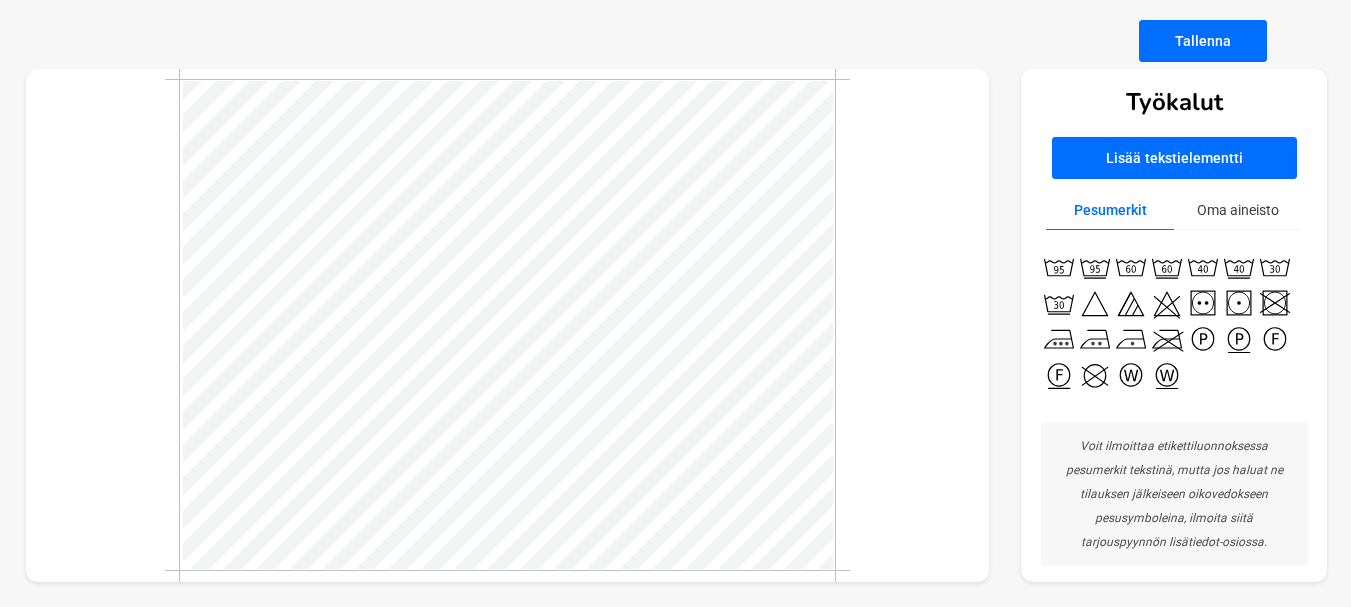 click on "Oma aineisto" at bounding box center [1238, 210] 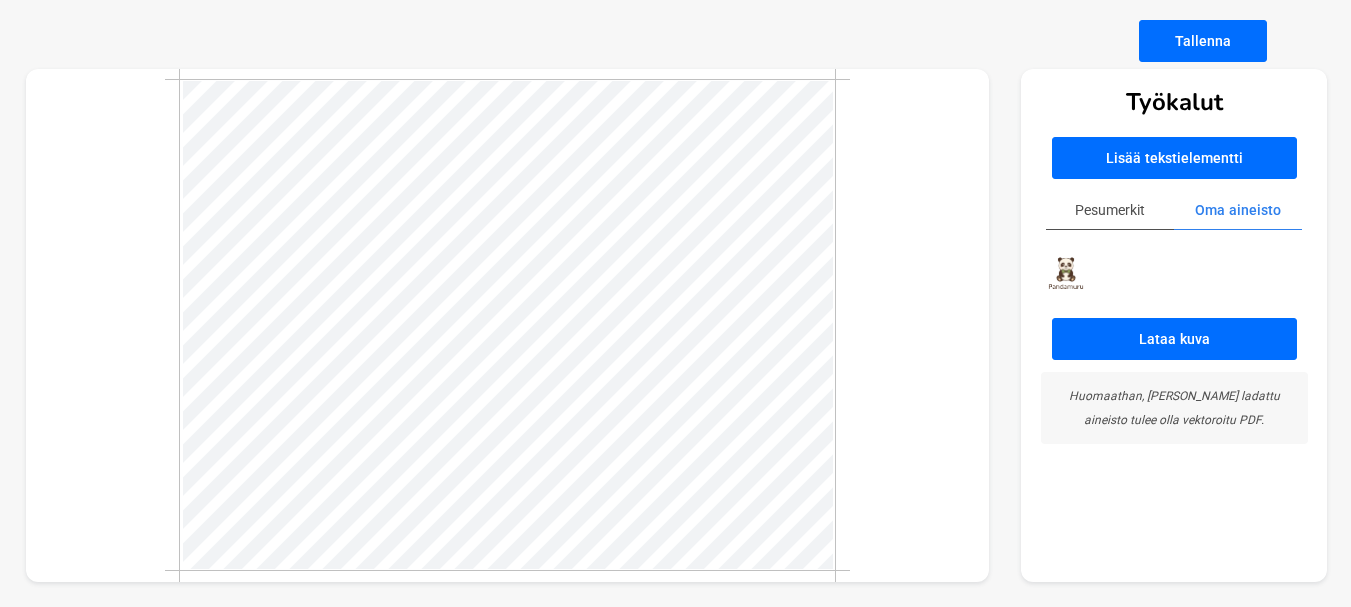 click at bounding box center [1066, 274] 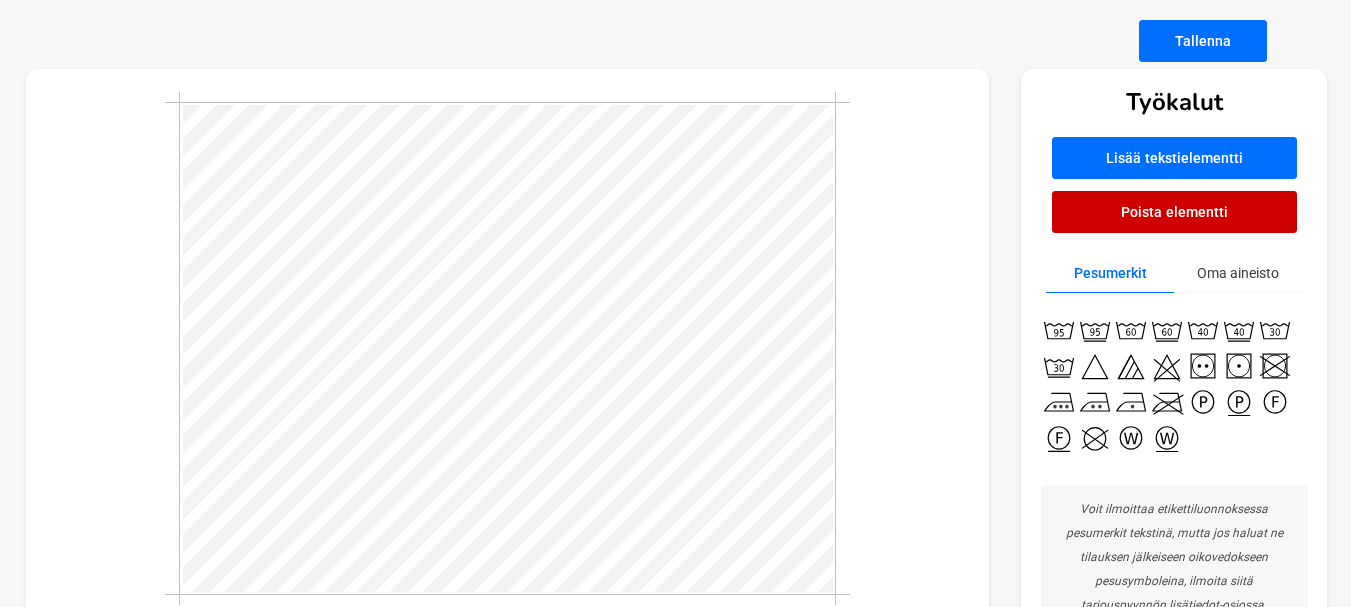 click on "Poista elementti" at bounding box center [1174, 212] 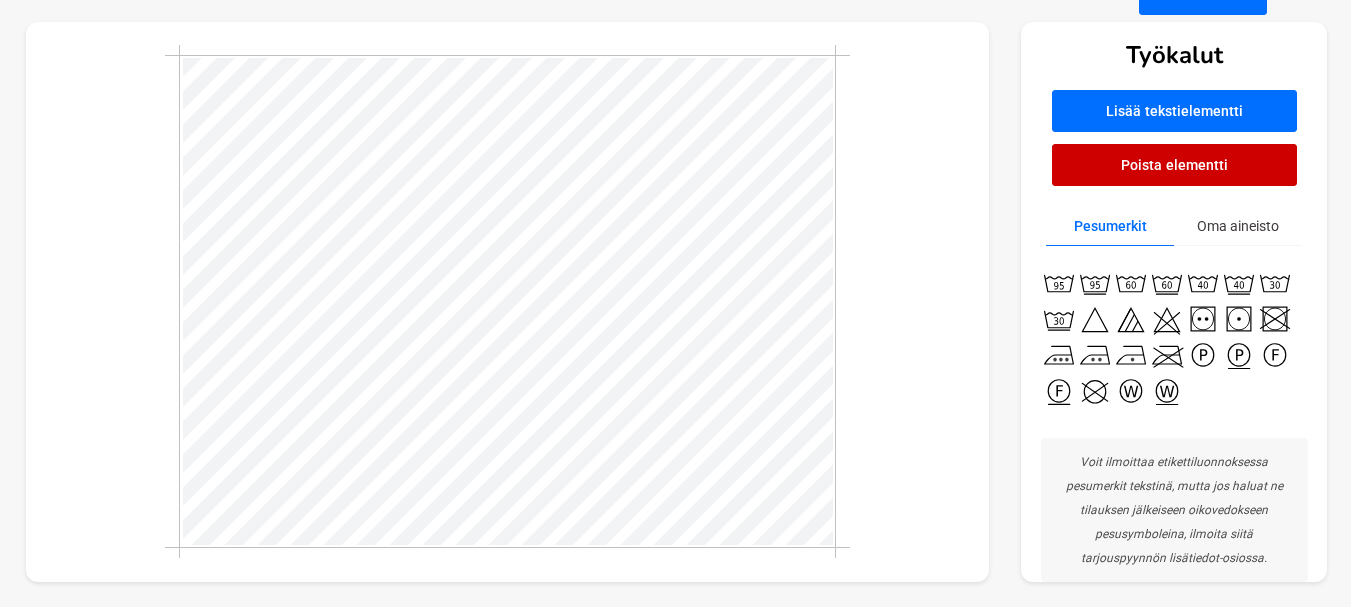click on "Lisää tekstielementti" at bounding box center (1174, 111) 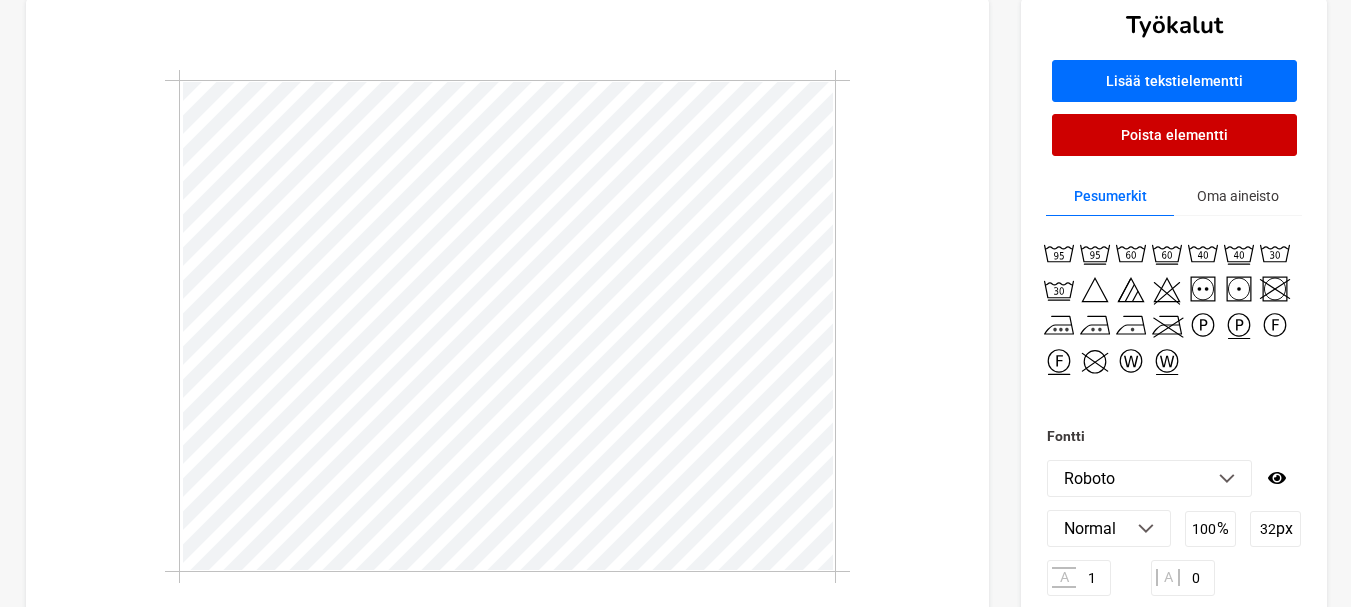 scroll, scrollTop: 238, scrollLeft: 0, axis: vertical 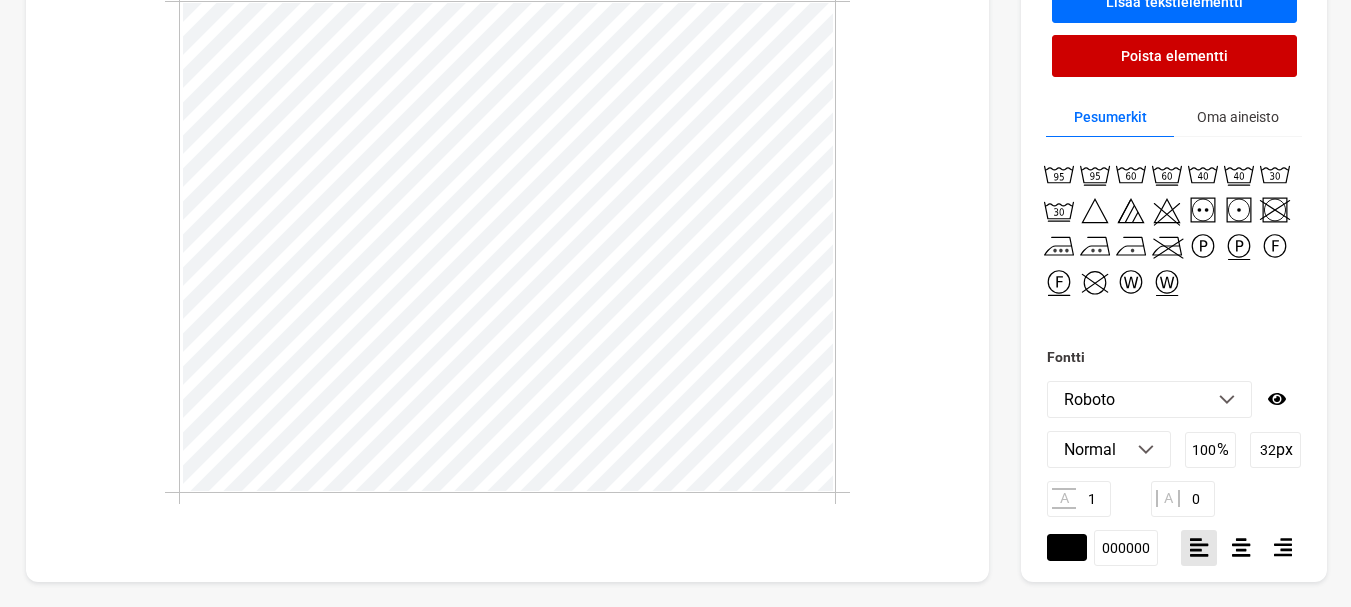 click on "Tuotenauha Suunnittelutyökalu Ota yhteyttä Download Tallenna Työkalut Lisää tekstielementti Poista elementti Pesumerkit Oma aineisto Fontti Roboto ABeeZee Abel Abhaya Libre Abril Fatface Aclonica Acme Actor Adamina Advent Pro Aguafina Script Akaya Kanadaka Akaya Telivigala Akronim Aladin Alata Alatsi Aldrich Alef Alegreya Alegreya SC Alegreya Sans Alegreya Sans SC Aleo Alex Brush Alfa Slab One Alice Alike Alike Angular Allan Allerta Allerta Stencil Allura Almarai Almendra Almendra Display Almendra SC Amarante Amaranth Amatic SC Amethysta Amiko Amiri Amita Anaheim Andada Andika Andika New Basic Angkor Annie Use Your Telescope Anonymous Pro Antic Antic Didone Antic Slab Anton Arapey Arbutus Arbutus Slab Architects Daughter Archivo Archivo Black Archivo Narrow Aref Ruqaa Arima Madurai Arimo Arizonia Armata Arsenal Artifika Arvo Arya Asap Asap Condensed Asar Asset Assistant Astloch Asul Athiti Atma Atomic Age Aubrey Audiowide Autour One Average Average Sans Averia Gruesa Libre Averia Libre Averia Sans Libre" at bounding box center (675, 184) 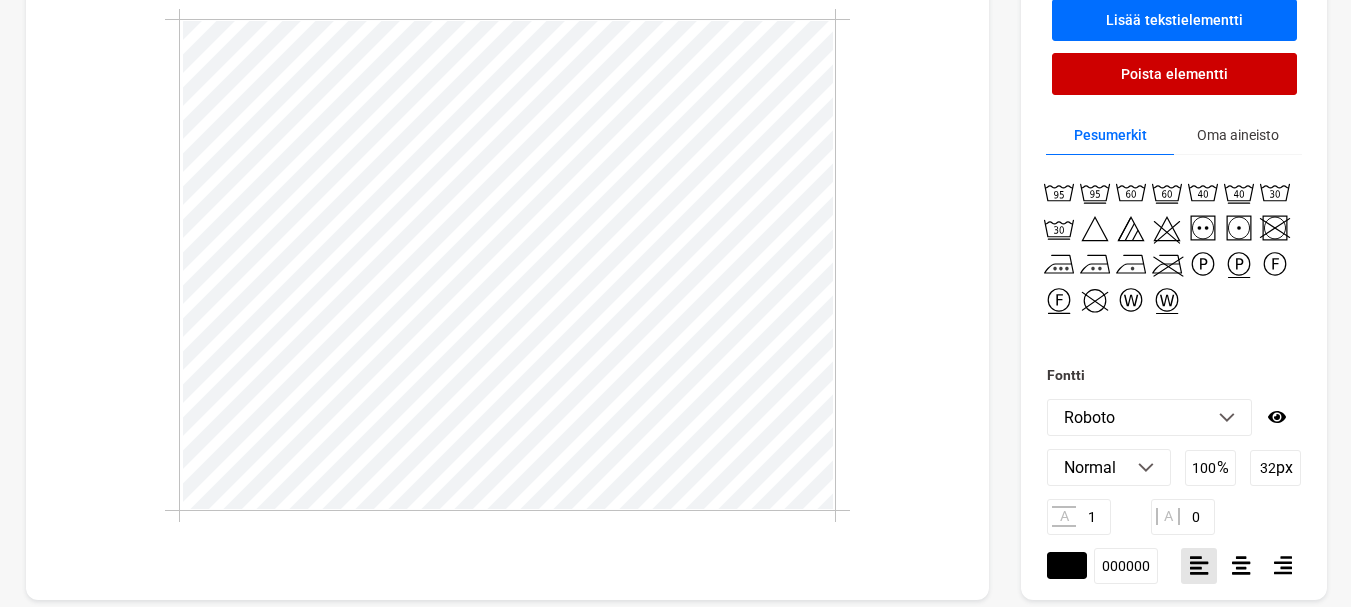 scroll, scrollTop: 216, scrollLeft: 0, axis: vertical 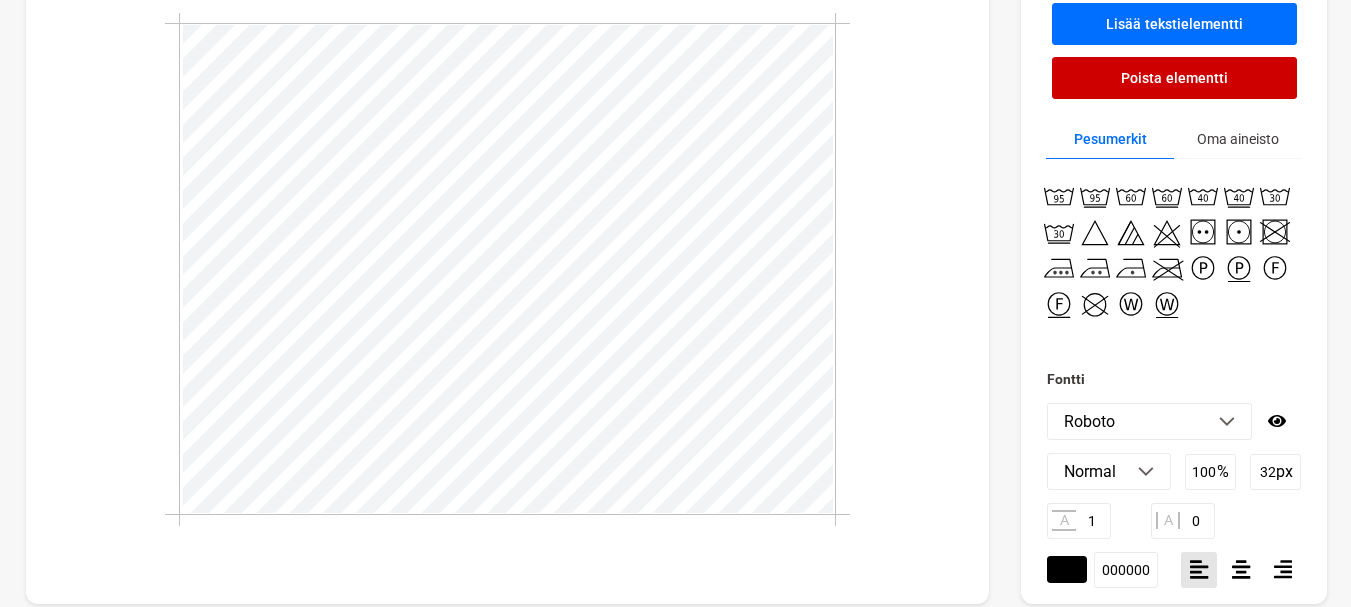 type on "T" 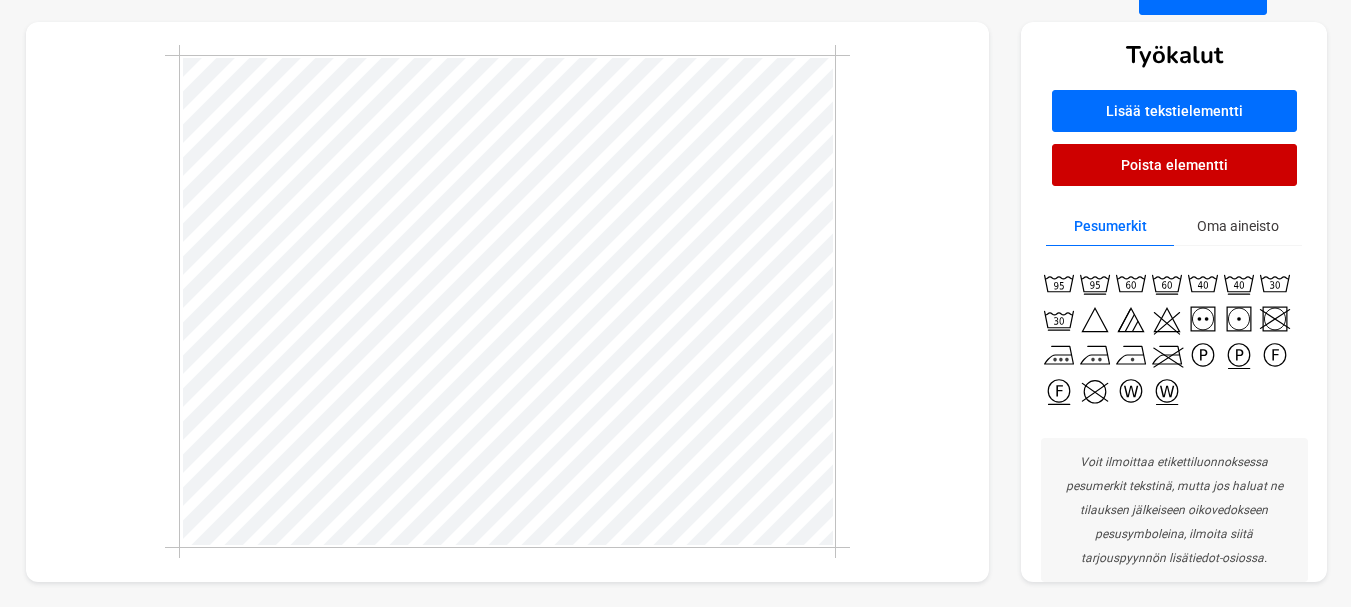scroll, scrollTop: 216, scrollLeft: 0, axis: vertical 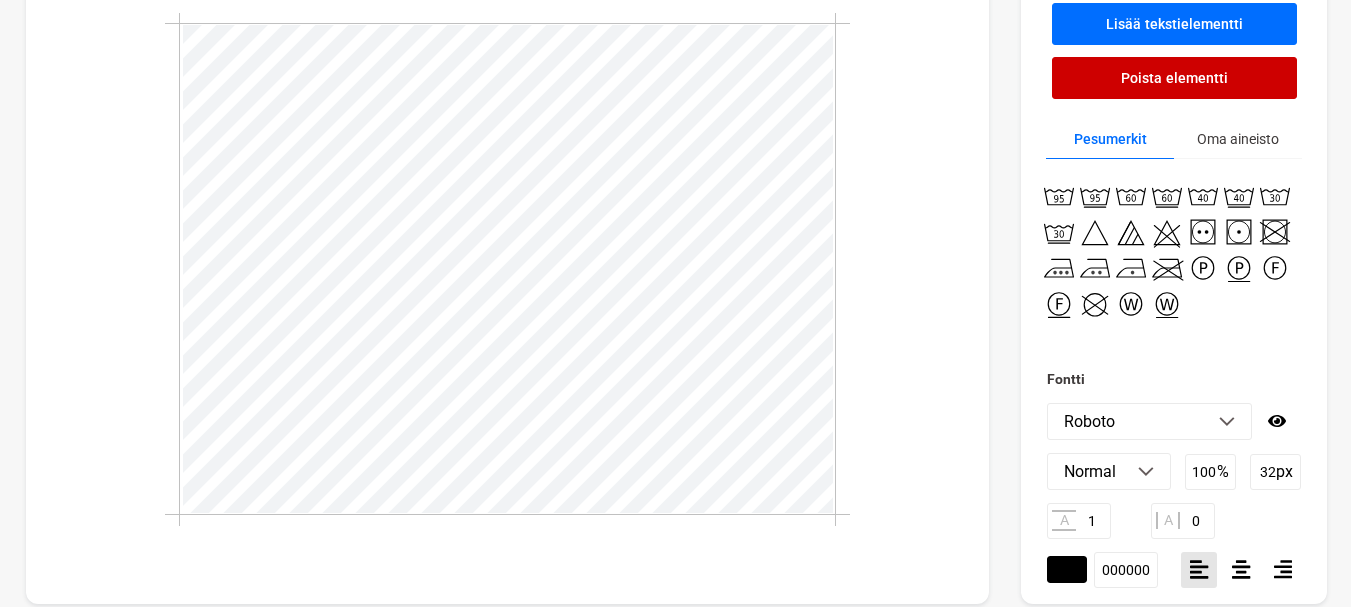 type on "95 % Puuvilla/Cotton
5 % Elastaani/Elastane" 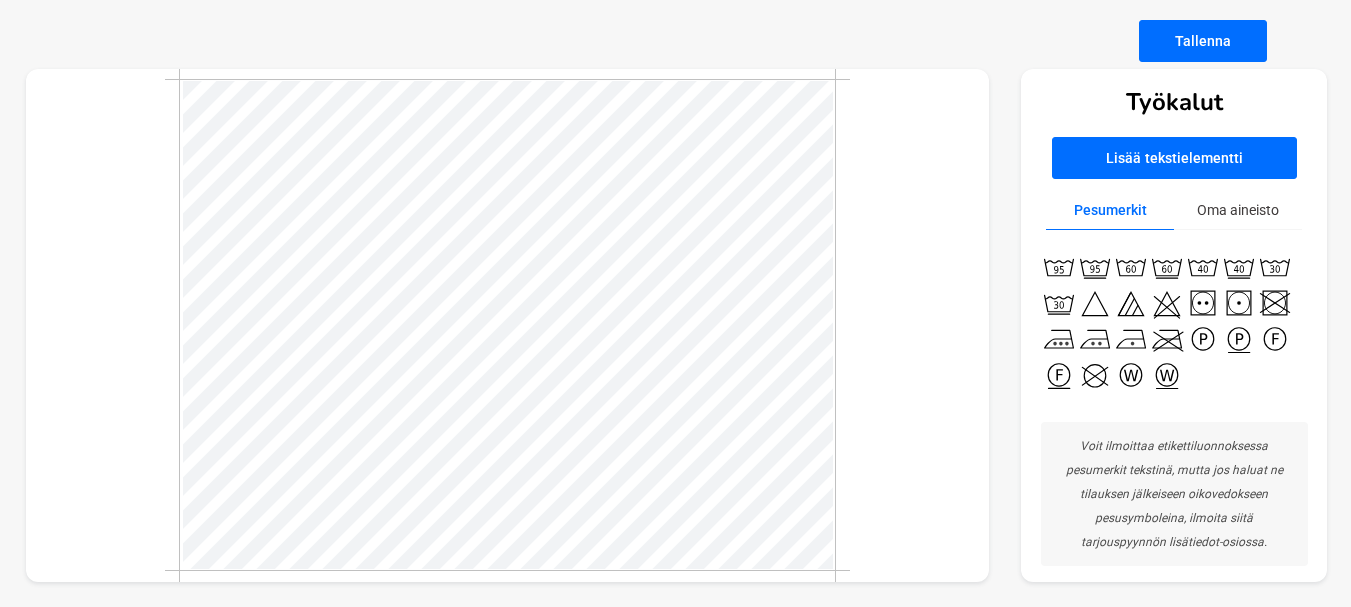 scroll, scrollTop: 216, scrollLeft: 0, axis: vertical 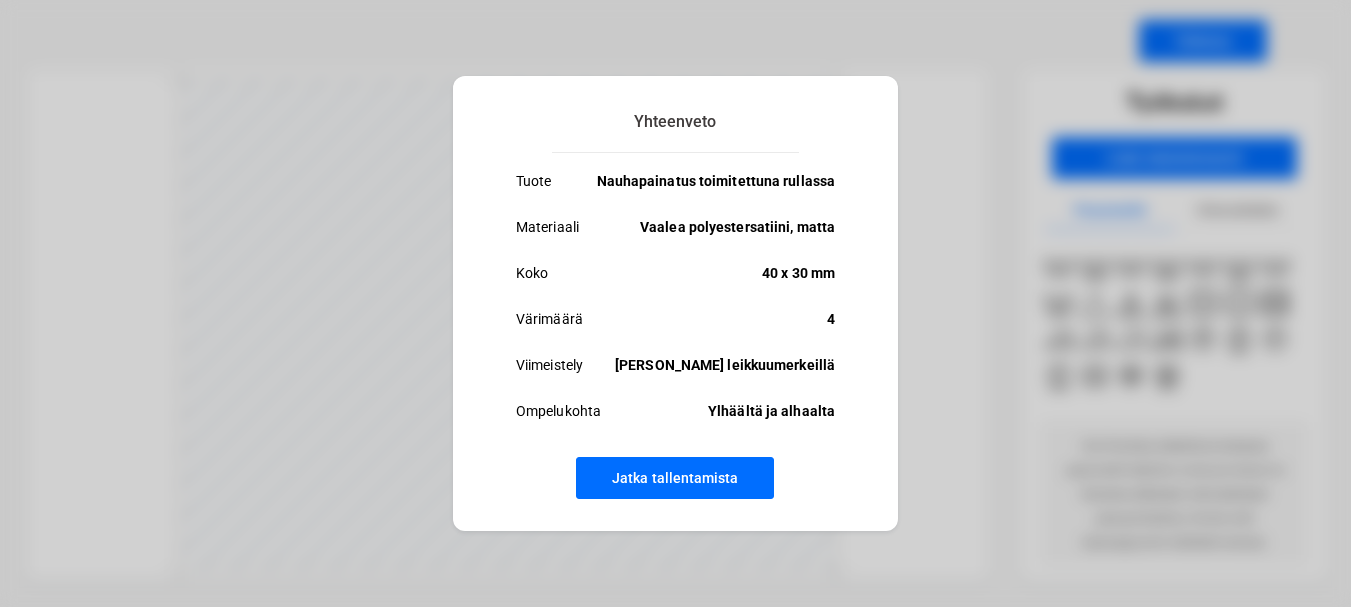 click on "Jatka tallentamista" at bounding box center [675, 478] 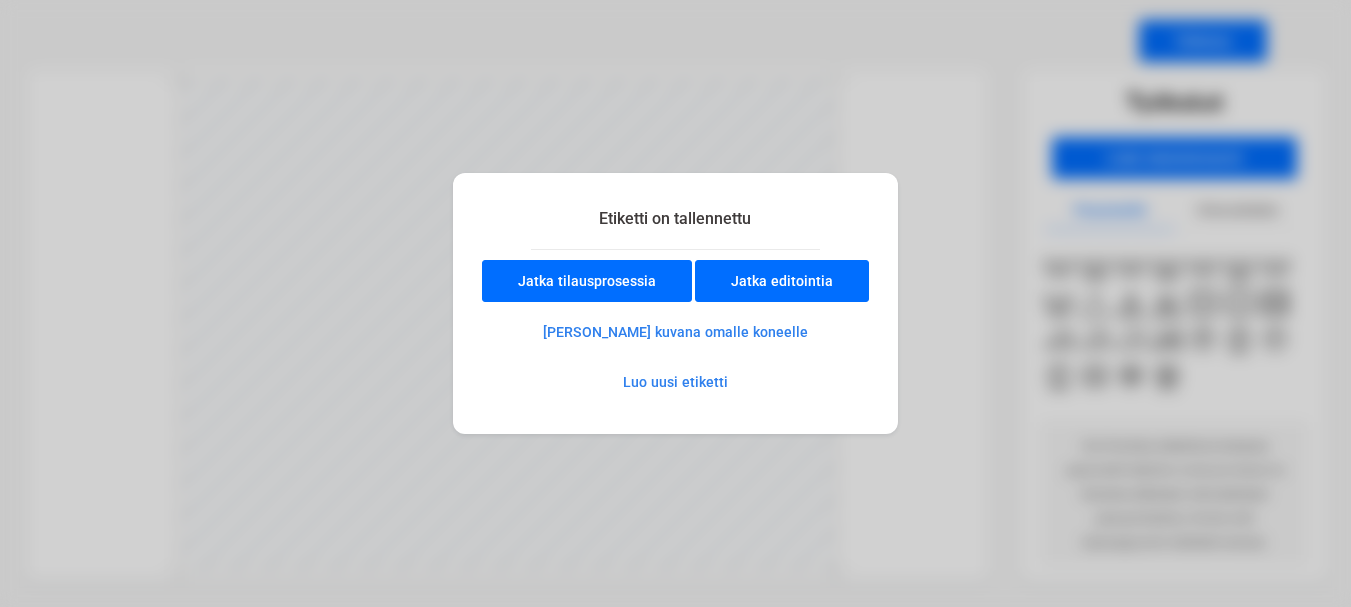 click on "Jatka tilausprosessia" at bounding box center (587, 281) 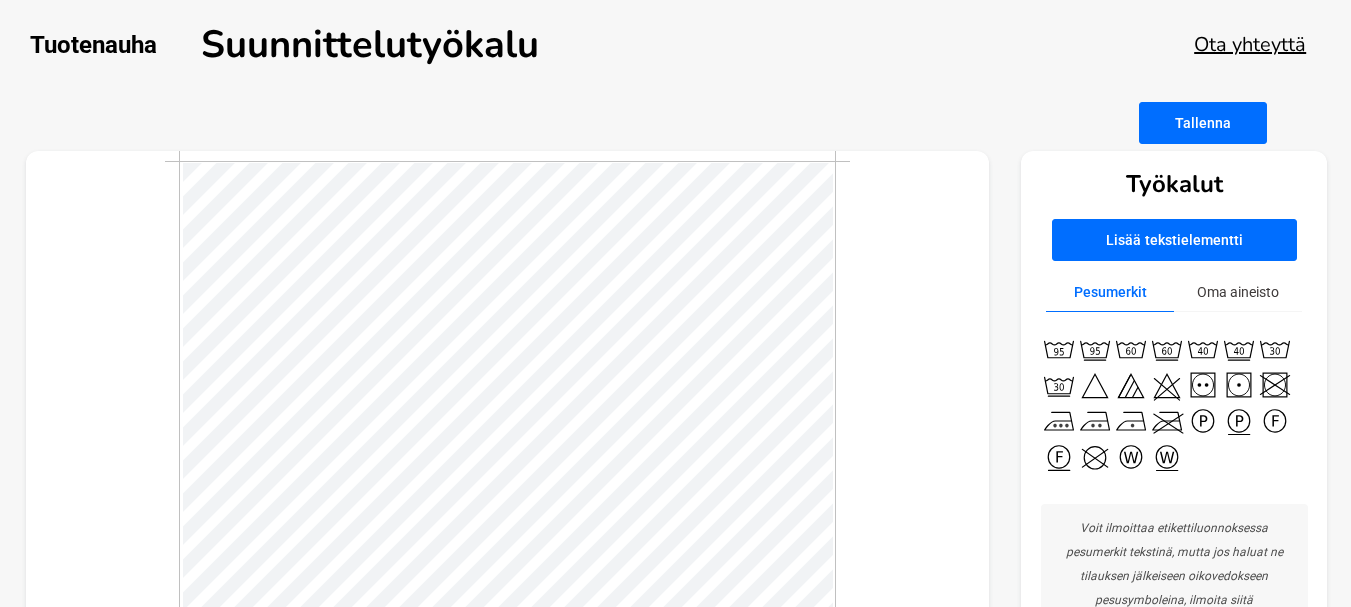 scroll, scrollTop: 0, scrollLeft: 0, axis: both 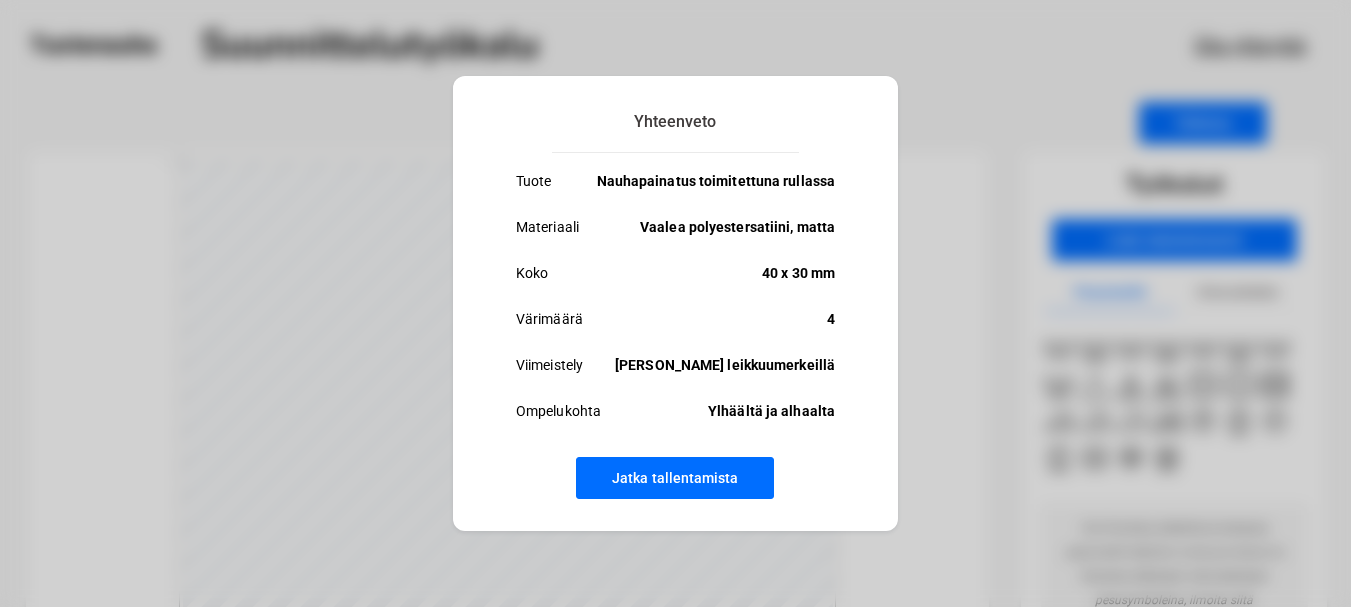 click on "Jatka tallentamista" at bounding box center (675, 478) 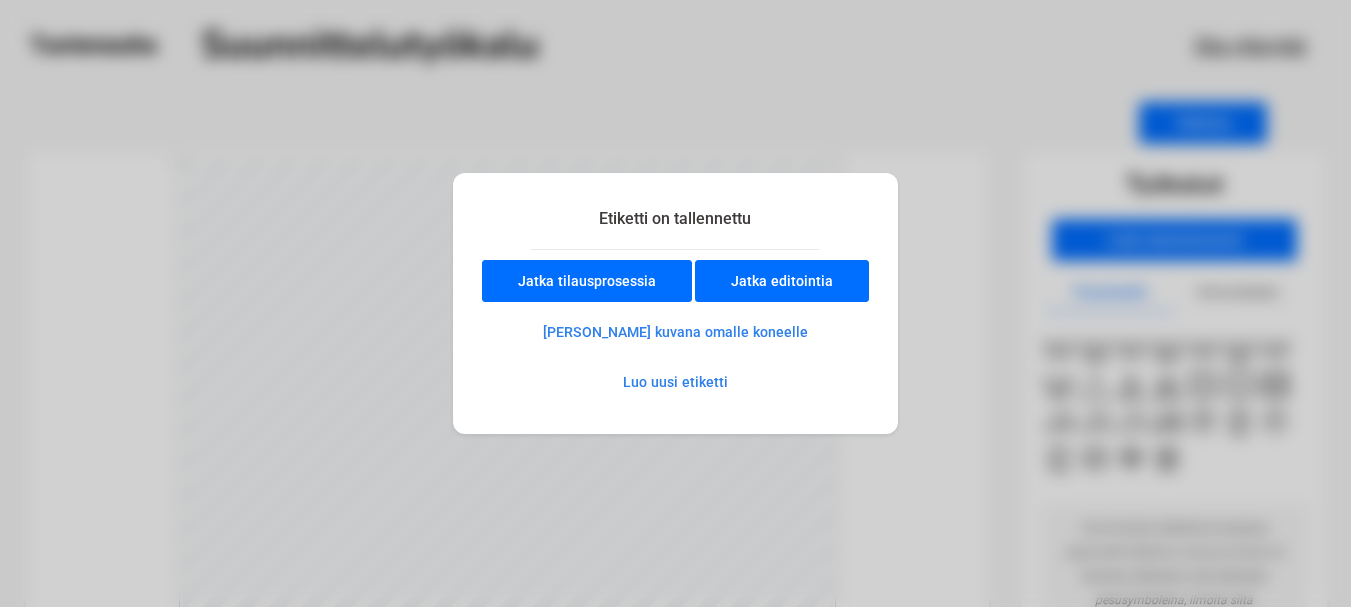 click on "[PERSON_NAME] kuvana omalle koneelle" at bounding box center [675, 332] 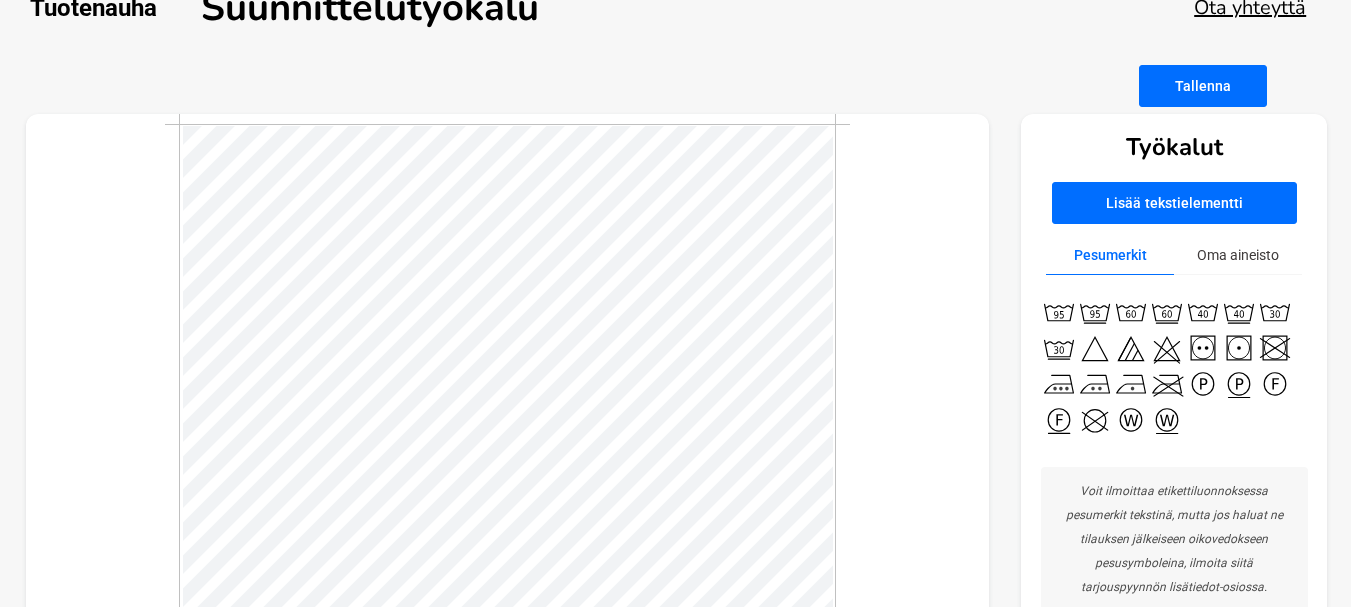 scroll, scrollTop: 82, scrollLeft: 0, axis: vertical 